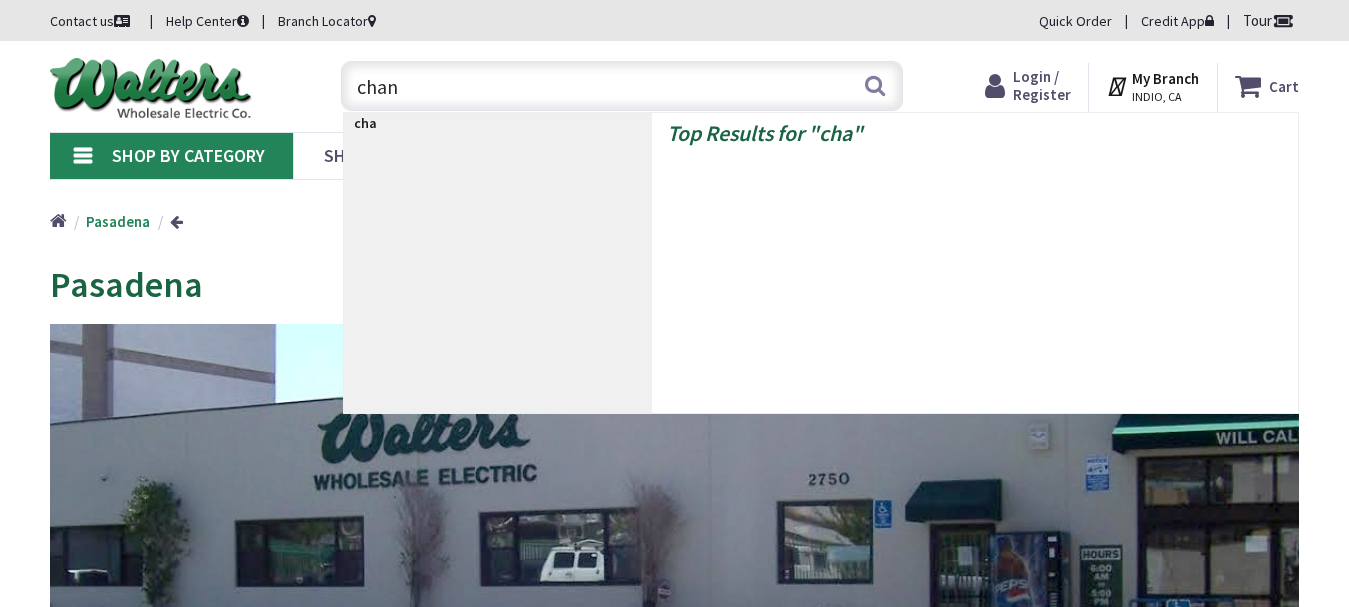 scroll, scrollTop: 0, scrollLeft: 0, axis: both 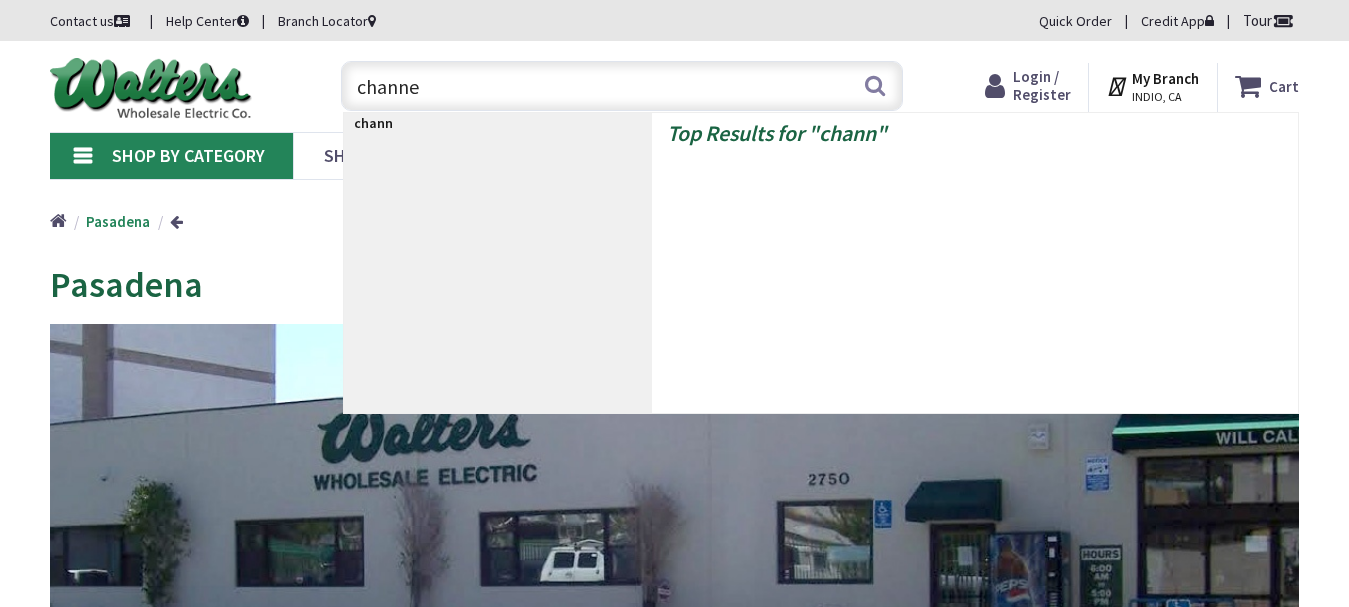 type on "channel" 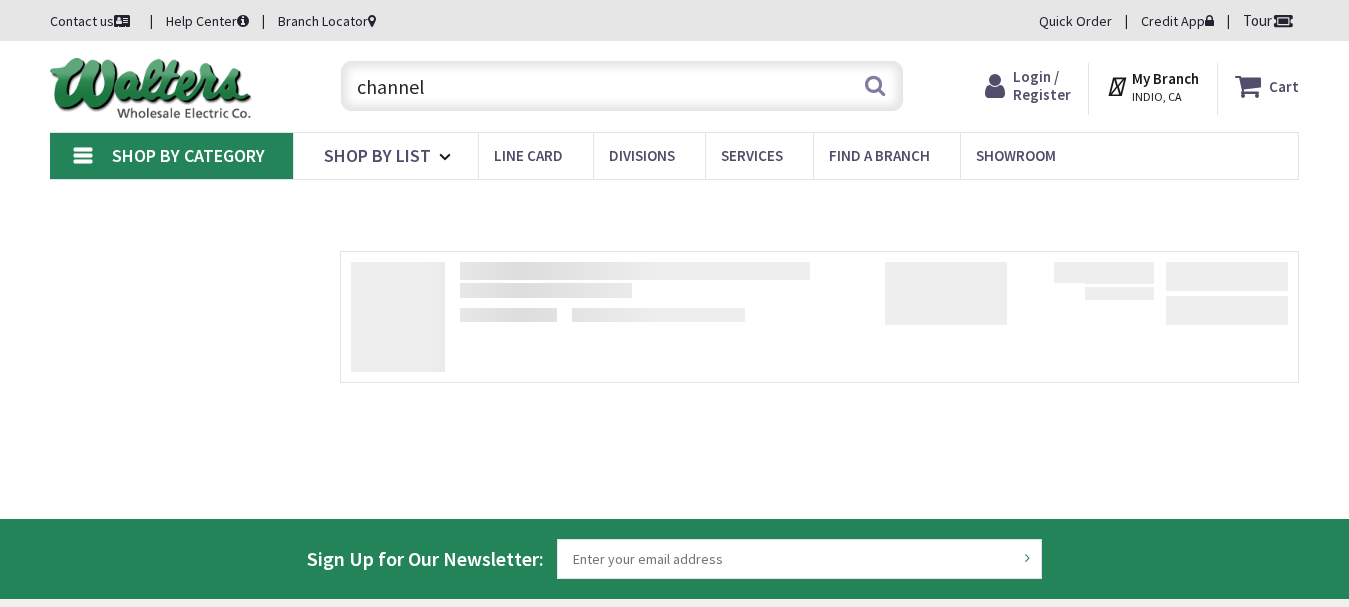 scroll, scrollTop: 0, scrollLeft: 0, axis: both 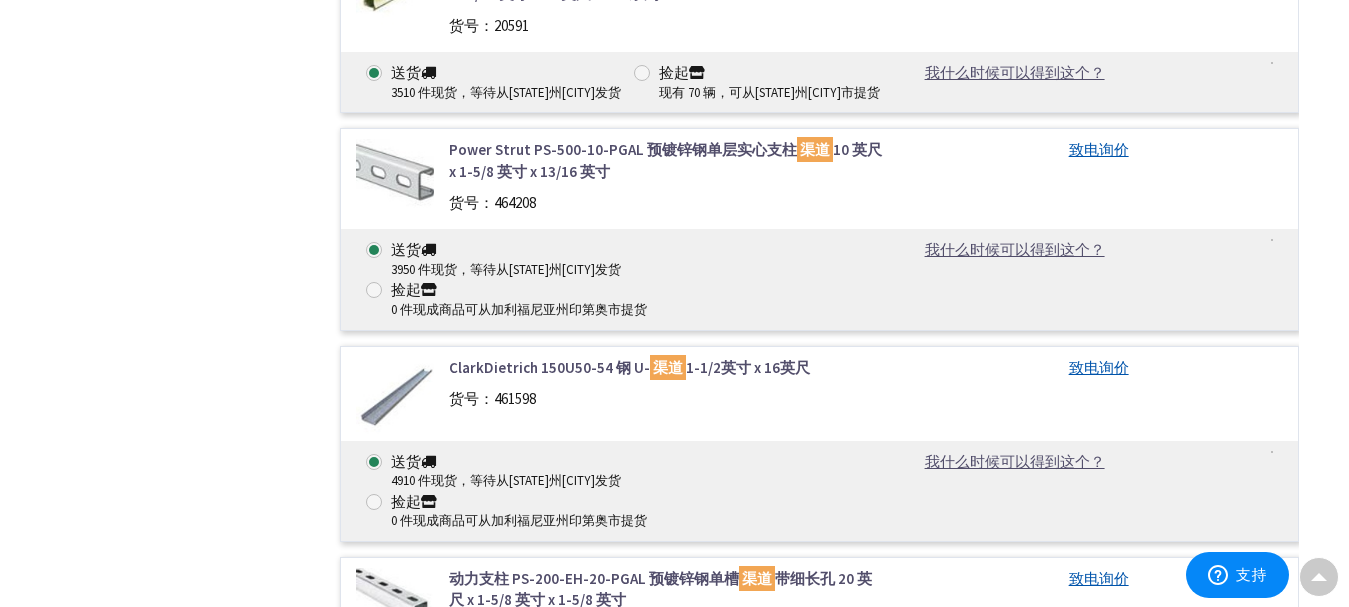click on "Filters
632 items
今天取货
印第奥 (0 英里)   (70)   棕榈沙漠 (8.5 英里)   (68)   棕榈泉 (17.49 英里)   (66)   佩里斯 (59.24 英里)   (25)   雷德兰兹 (63.52 英里)   (26)   埃斯孔迪多 (66.27 英里)   (20)   河滨 (68.01 英里)   (35)   圣地亚哥 (77.02 英里)   (47)   科罗纳 (80.32 英里)   (27)   库卡蒙格牧场 (81.97 英里)   (42)   维克多维尔 (83.63 英里)   (31)   森林湖 (86.46 英里)   (24)   波莫纳 (89.78 英里)   (88)   圣安娜 (93.65 英里)   (35)   圣迪马斯 (94.86 英里)   (26)   阿纳海姆 (94.93 英里)   (24)   科斯塔梅萨 (96.07 英里)   (31)   布雷亚 (98.25 英里)   (261)   威斯敏斯特 (103.06 英里)   (46)   欧文代尔 (105.15 英里)   (38)   塞里托斯 (105.15 英里)   (51)   圣菲泉 (108.26 mi)   (23)   帕萨迪纳 (111.81 英里)   (26)     (30)     (24)" at bounding box center (175, -195) 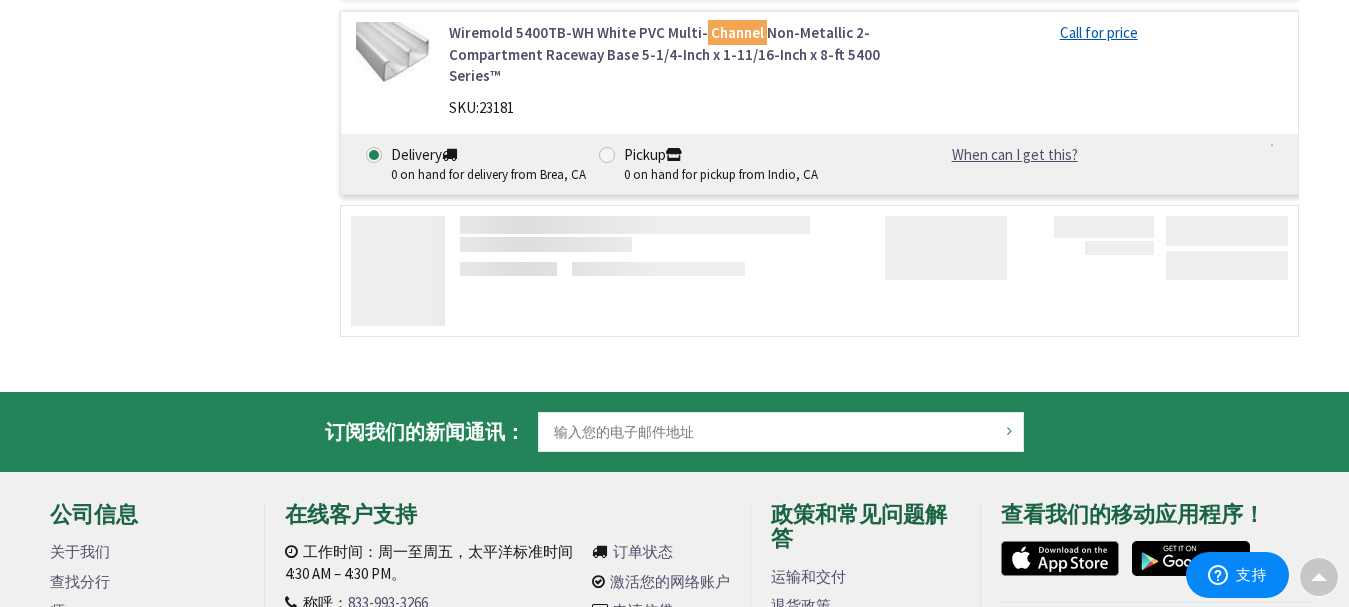 scroll, scrollTop: 5526, scrollLeft: 0, axis: vertical 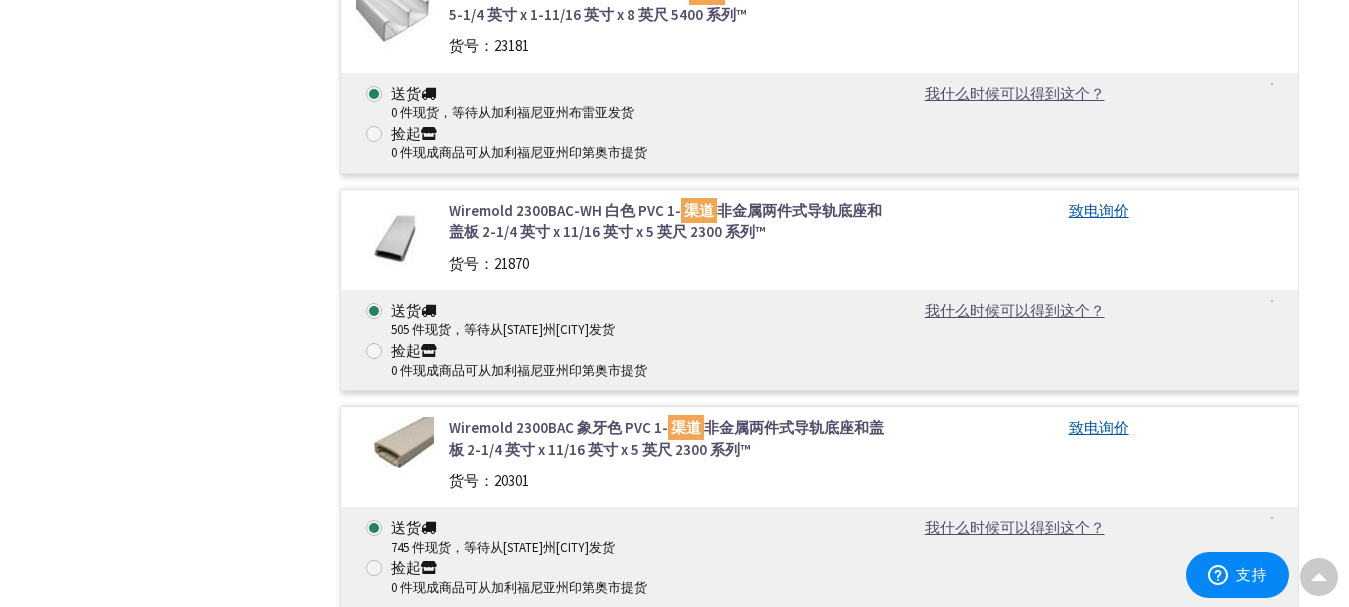 click on "Filters
632 items
今天取货
印第奥 (0 英里)   (70)   棕榈沙漠 (8.5 英里)   (68)   棕榈泉 (17.49 英里)   (66)   佩里斯 (59.24 英里)   (25)   雷德兰兹 (63.52 英里)   (26)   埃斯孔迪多 (66.27 英里)   (20)   河滨 (68.01 英里)   (35)   圣地亚哥 (77.02 英里)   (47)   科罗纳 (80.32 英里)   (27)   库卡蒙格牧场 (81.97 英里)   (42)   维克多维尔 (83.63 英里)   (31)   森林湖 (86.46 英里)   (24)   波莫纳 (89.78 英里)   (88)   圣安娜 (93.65 英里)   (35)   圣迪马斯 (94.86 英里)   (26)   阿纳海姆 (94.93 英里)   (24)   科斯塔梅萨 (96.07 英里)   (31)   布雷亚 (98.25 英里)   (261)   威斯敏斯特 (103.06 英里)   (46)   欧文代尔 (105.15 英里)   (38)   塞里托斯 (105.15 英里)   (51)   圣菲泉 (108.26 mi)   (23)   帕萨迪纳 (111.81 英里)   (26)     (30)     (24)" at bounding box center (175, -1828) 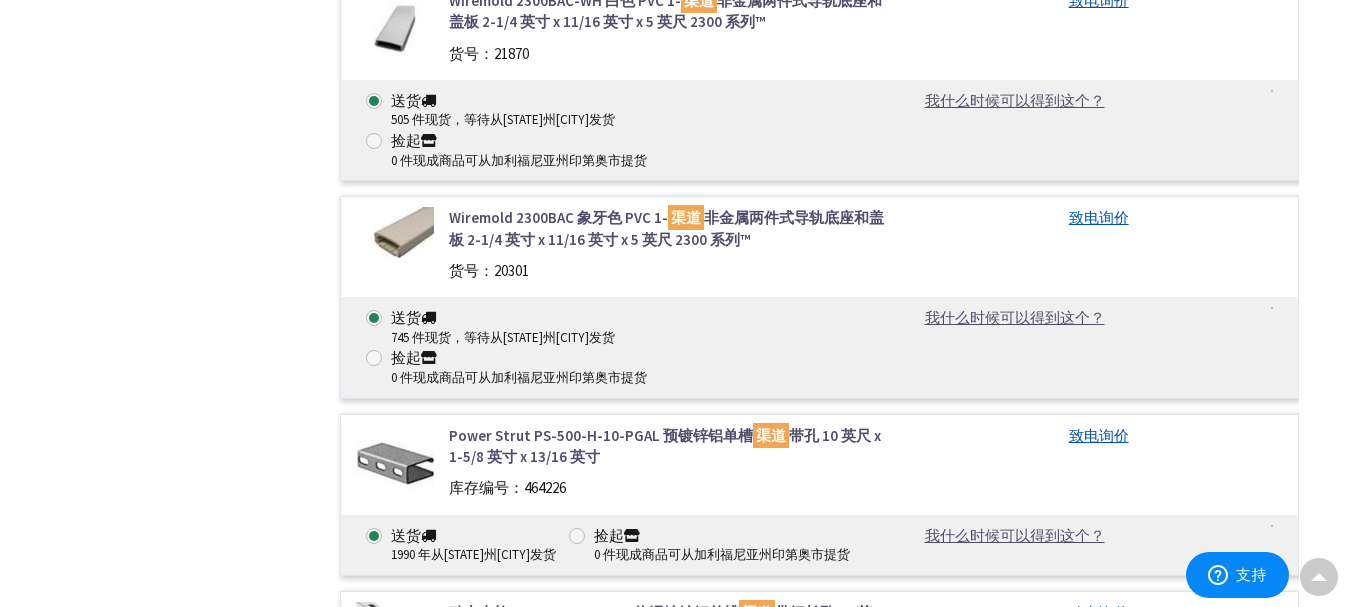 scroll, scrollTop: 5826, scrollLeft: 0, axis: vertical 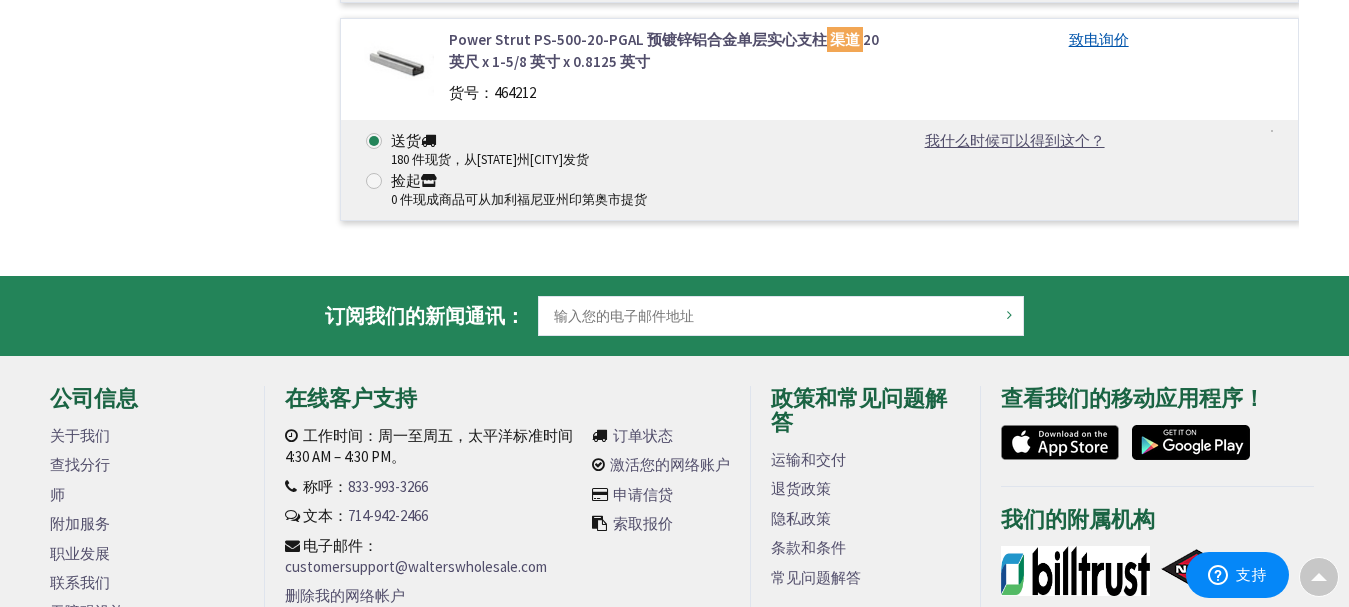 click on "Filters
632 items
今天取货
印第奥 (0 英里)   (70)   棕榈沙漠 (8.5 英里)   (68)   棕榈泉 (17.49 英里)   (66)   佩里斯 (59.24 英里)   (25)   雷德兰兹 (63.52 英里)   (26)   埃斯孔迪多 (66.27 英里)   (20)   河滨 (68.01 英里)   (35)   圣地亚哥 (77.02 英里)   (47)   科罗纳 (80.32 英里)   (27)   库卡蒙格牧场 (81.97 英里)   (42)   维克多维尔 (83.63 英里)   (31)   森林湖 (86.46 英里)   (24)   波莫纳 (89.78 英里)   (88)   圣安娜 (93.65 英里)   (35)   圣迪马斯 (94.86 英里)   (26)   阿纳海姆 (94.93 英里)   (24)   科斯塔梅萨 (96.07 英里)   (31)   布雷亚 (98.25 英里)   (261)   威斯敏斯特 (103.06 英里)   (46)   欧文代尔 (105.15 英里)   (38)   塞里托斯 (105.15 英里)   (51)   圣菲泉 (108.26 mi)   (23)   帕萨迪纳 (111.81 英里)   (26)     (30)     (24)" at bounding box center (175, -2828) 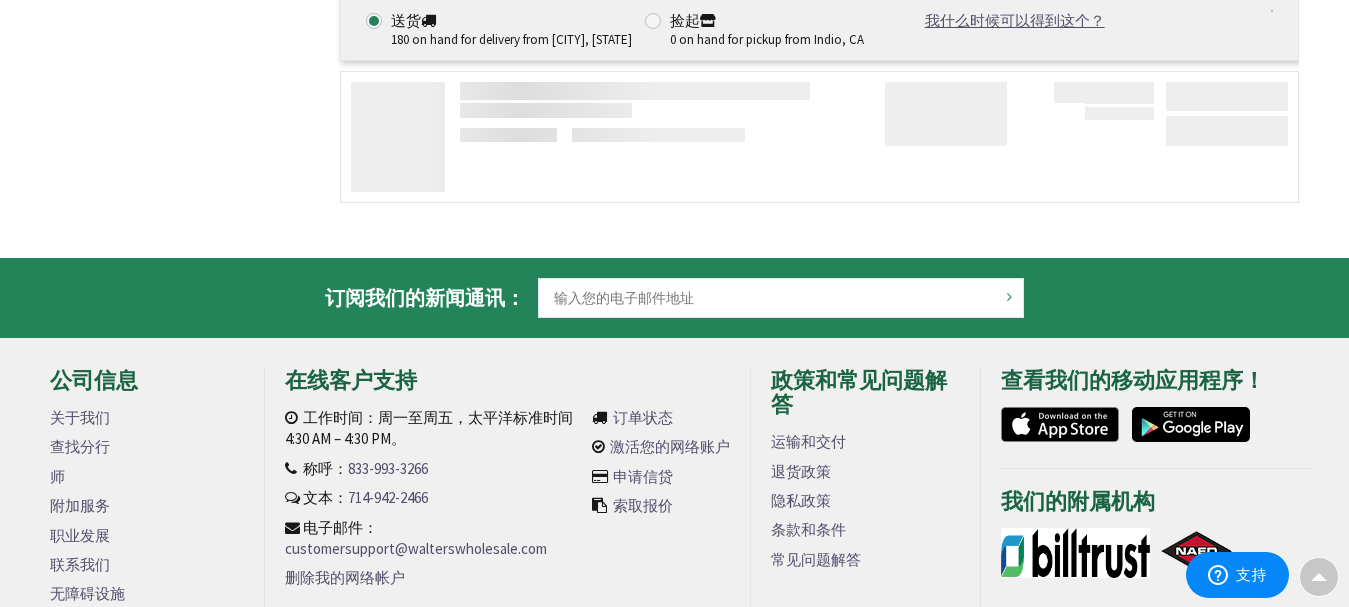 scroll, scrollTop: 6826, scrollLeft: 0, axis: vertical 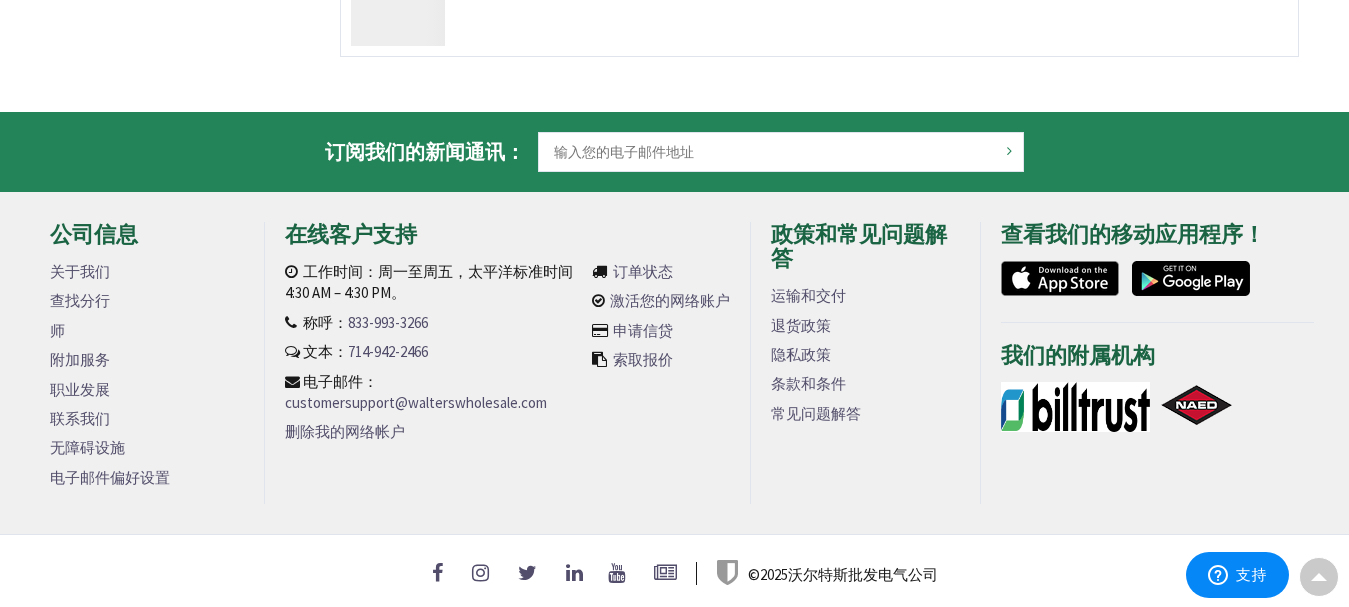 click on "关于我们" at bounding box center [80, 271] 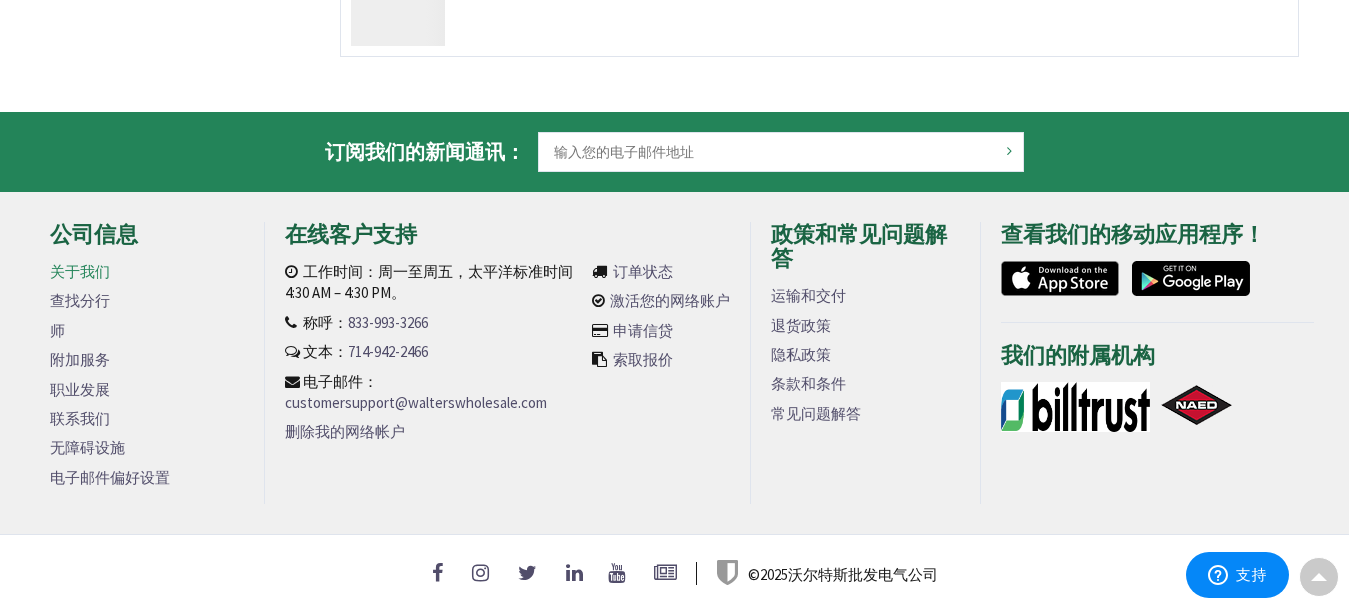 click on "Filters
632 items
今天取货
印第奥 (0 英里)   (70)   棕榈沙漠 (8.5 英里)   (68)   棕榈泉 (17.49 英里)   (66)   佩里斯 (59.24 英里)   (25)   雷德兰兹 (63.52 英里)   (26)   埃斯孔迪多 (66.27 英里)   (20)   河滨 (68.01 英里)   (35)   圣地亚哥 (77.02 英里)   (47)   科罗纳 (80.32 英里)   (27)   库卡蒙格牧场 (81.97 英里)   (42)   维克多维尔 (83.63 英里)   (31)   森林湖 (86.46 英里)   (24)   波莫纳 (89.78 英里)   (88)   圣安娜 (93.65 英里)   (35)   圣迪马斯 (94.86 英里)   (26)   阿纳海姆 (94.93 英里)   (24)   科斯塔梅萨 (96.07 英里)   (31)   布雷亚 (98.25 英里)   (261)   威斯敏斯特 (103.06 英里)   (46)   欧文代尔 (105.15 英里)   (38)   塞里托斯 (105.15 英里)   (51)   圣菲泉 (108.26 mi)   (23)   帕萨迪纳 (111.81 英里)   (26)     (30)     (24)" at bounding box center (175, -2983) 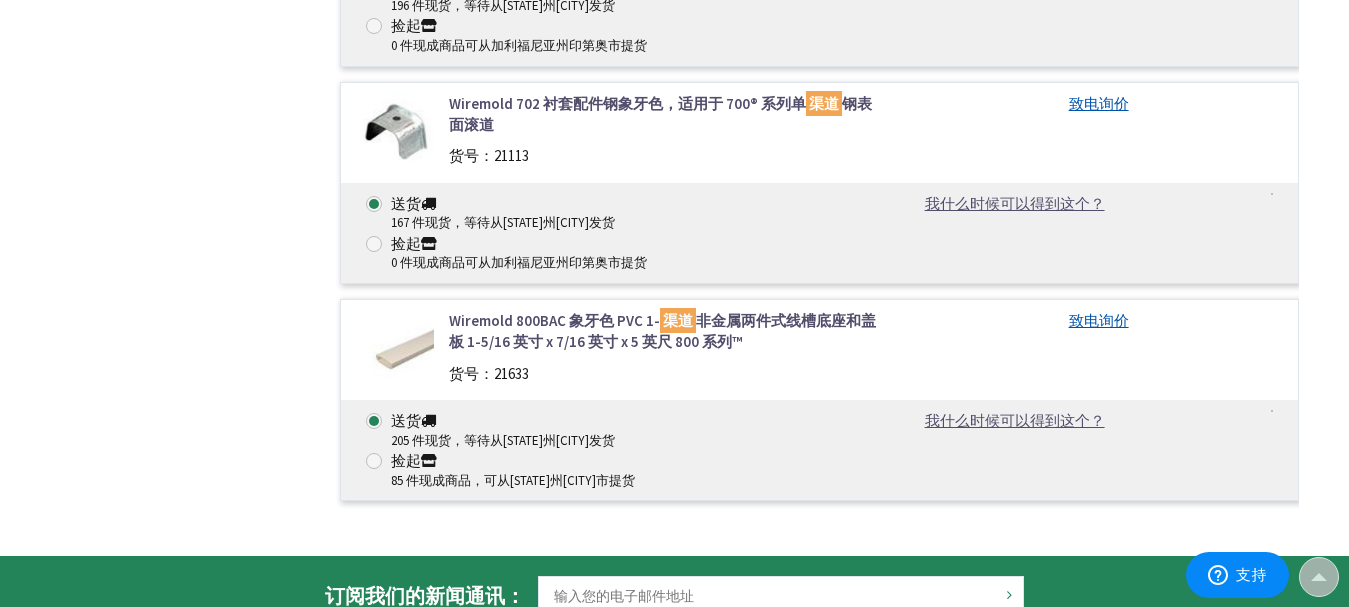 scroll, scrollTop: 7436, scrollLeft: 0, axis: vertical 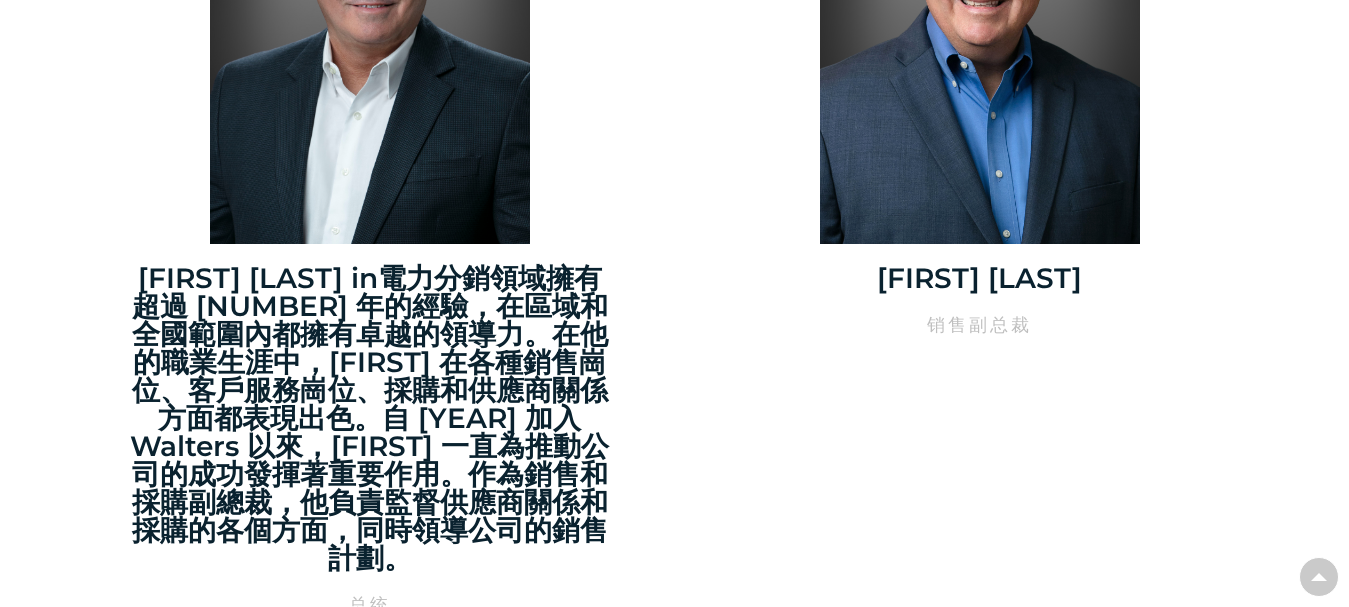 click on "Steven Valcourt 自 1983 年起便在电气行业中享有盛誉。凭借超过 41 年的从业经验，他曾担任过仓库运营、柜台销售等各种职位，并不断晋升，从内外部销售岗位一路晋升。在他的领导生涯中，他先后担任过分公司经理、区域经理和副总裁等职务，最终担任 Walters Wholesale 的现任总裁。Steven
在其职业生涯中一直专注于开关设备和中压设备，并成为该领域公认的专家。自 2006 年 USESI 成立之初，他就在公司的发展和配电领域的成功中发挥了关键作用。
史蒂文·瓦尔考特
总统" at bounding box center (370, 236) 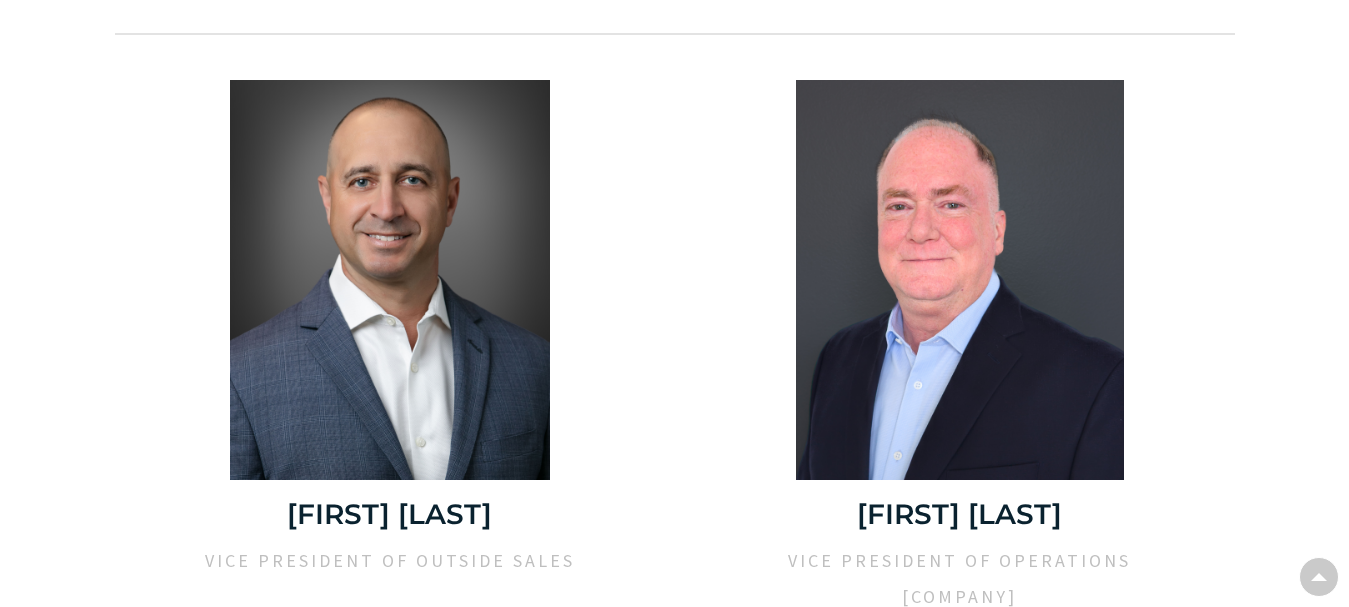scroll, scrollTop: 4200, scrollLeft: 0, axis: vertical 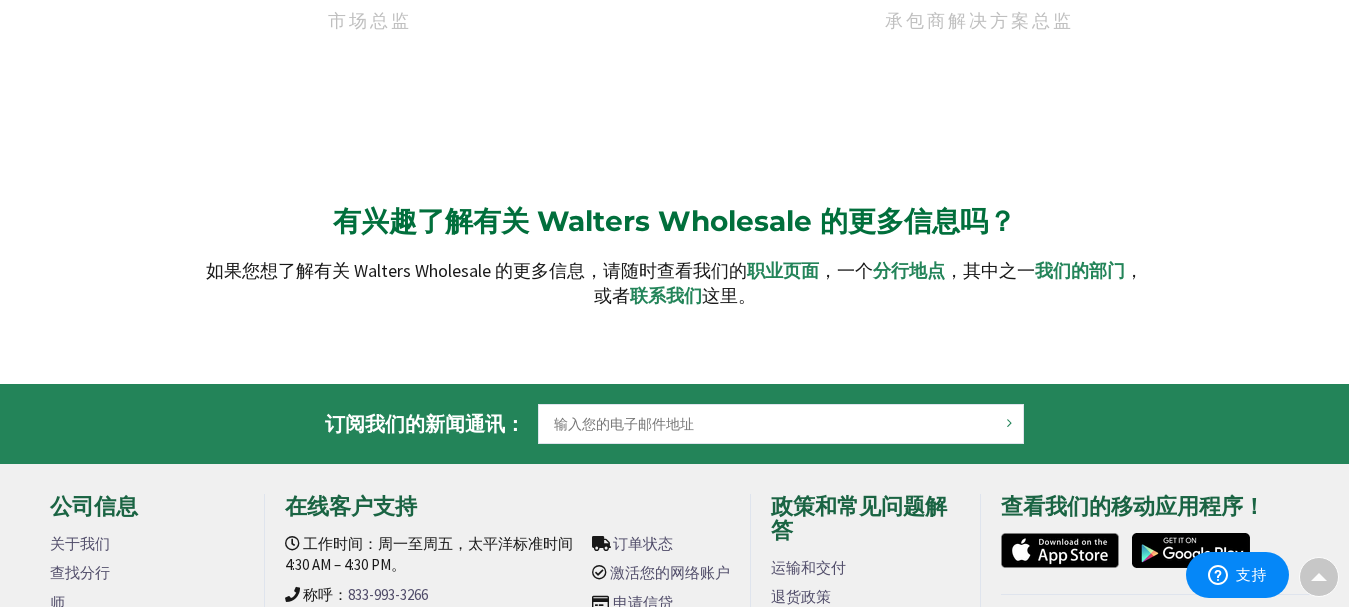 click on "在线客户支持
工作时间：周一至周五，太平洋标准时间 4:30 AM – 4:30 PM。
称呼： 833-993-3266
文本： 714-942-2466
电子邮件： customersupport@walterswholesale.com
删除我的网络帐户
订单状态
激活您的网络账户
申请信贷
索取报价" at bounding box center (508, 635) 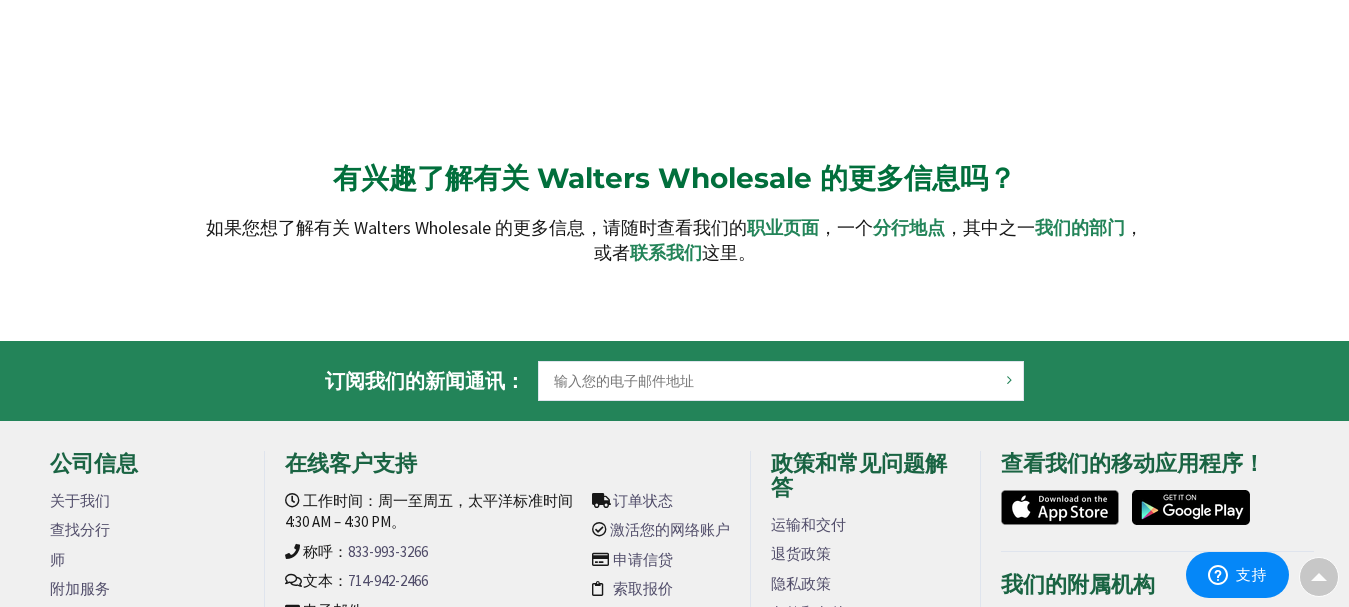 click on "联系我们" at bounding box center [80, 647] 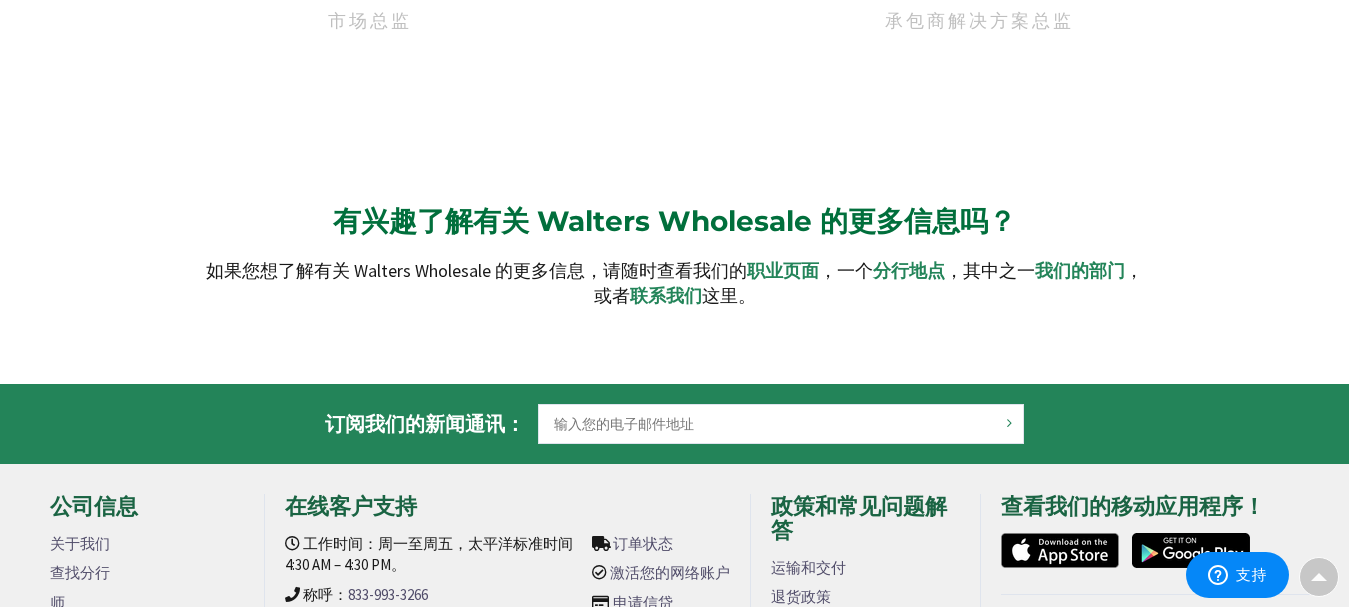 click on "联系我们" at bounding box center [80, 690] 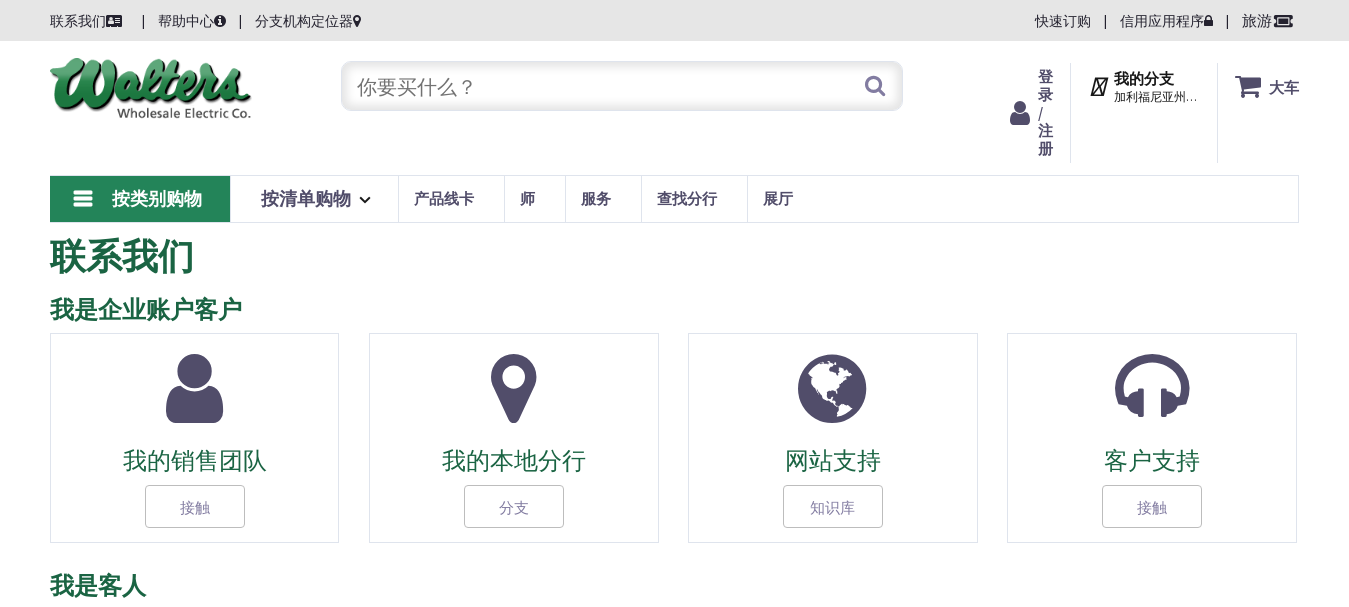 scroll, scrollTop: 0, scrollLeft: 0, axis: both 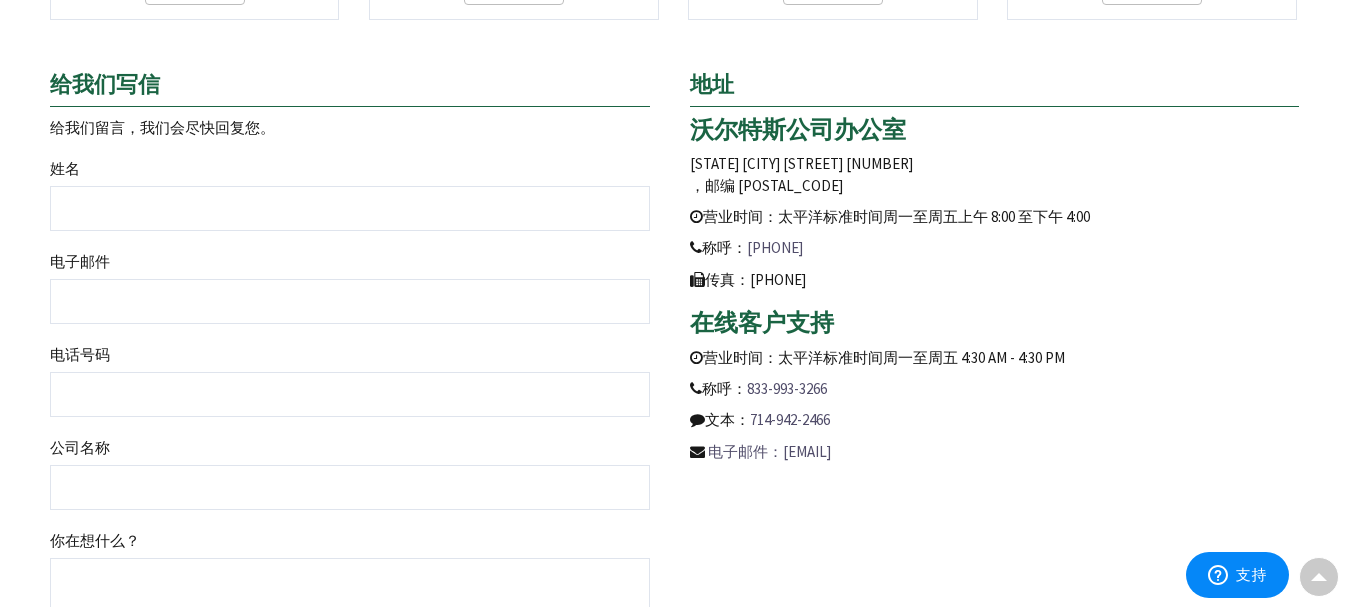 click on "营业时间：太平洋标准时间周一至周五 4:30 AM - 4:30 PM" at bounding box center (995, 357) 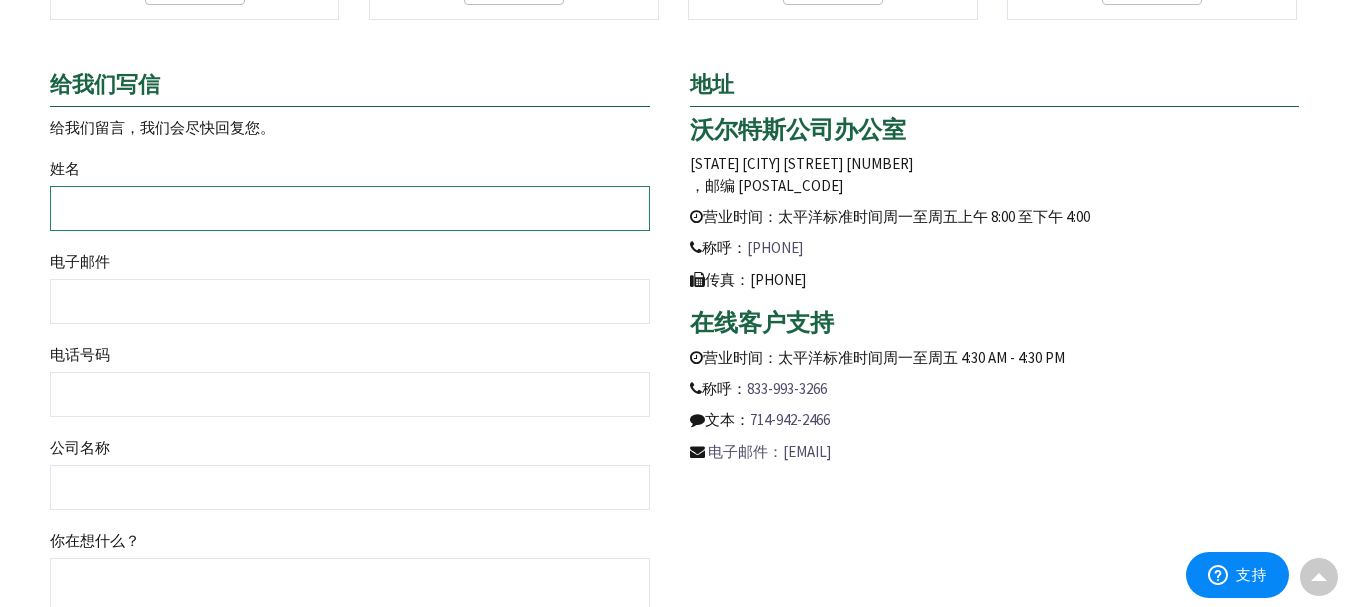 click on "姓名" at bounding box center (350, 208) 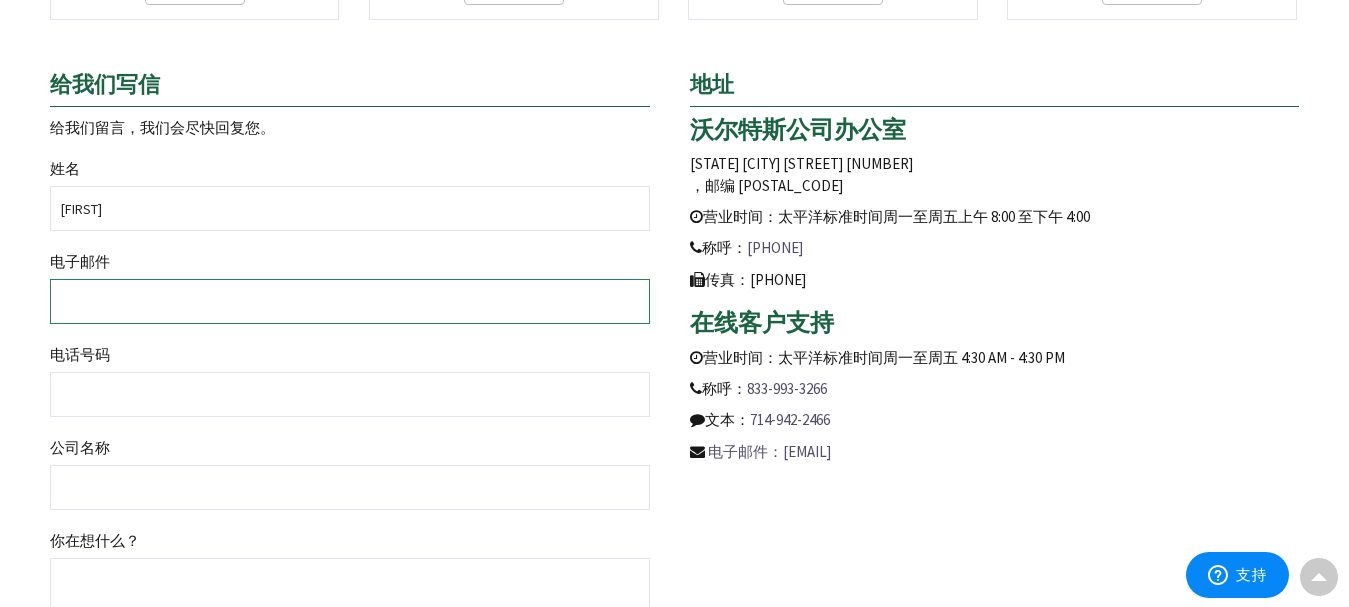 click on "电子邮件" at bounding box center [350, 301] 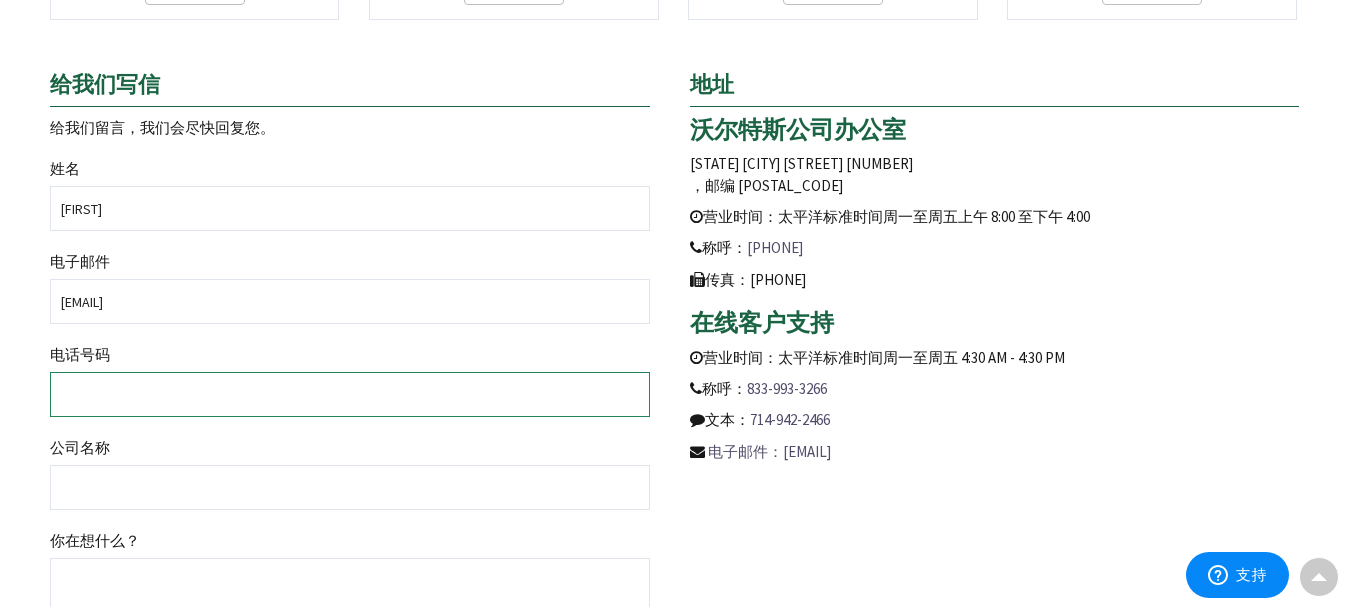 click on "电话号码" at bounding box center (350, 394) 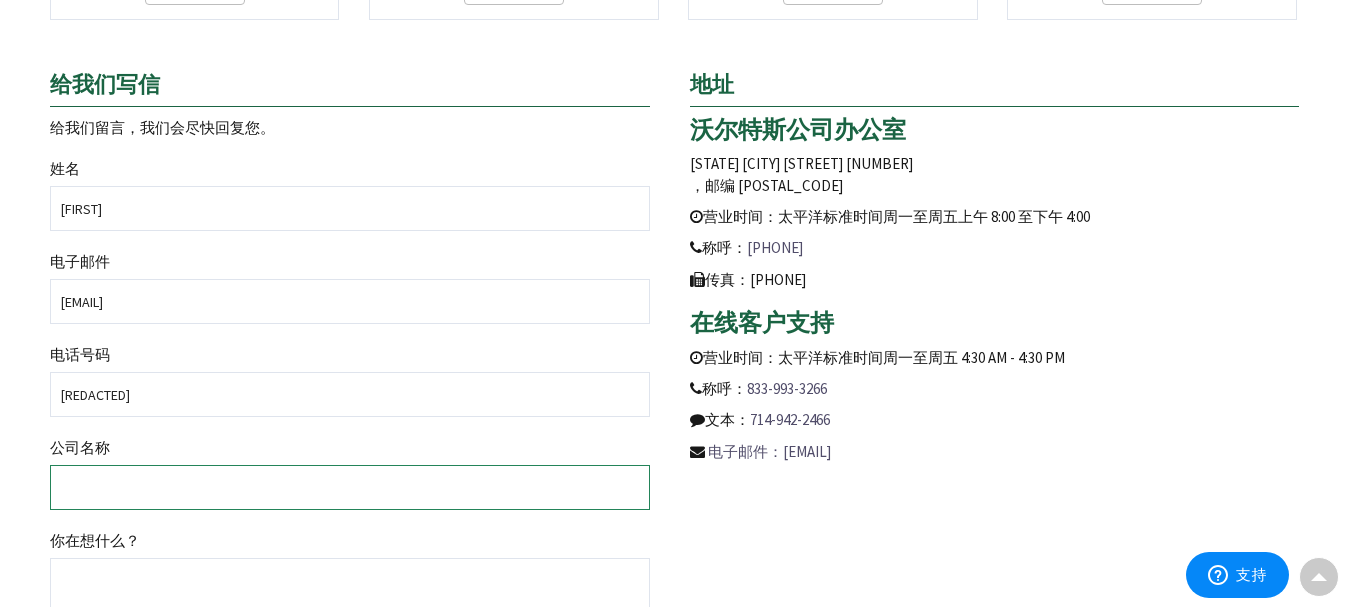 click on "公司名称" at bounding box center [350, 487] 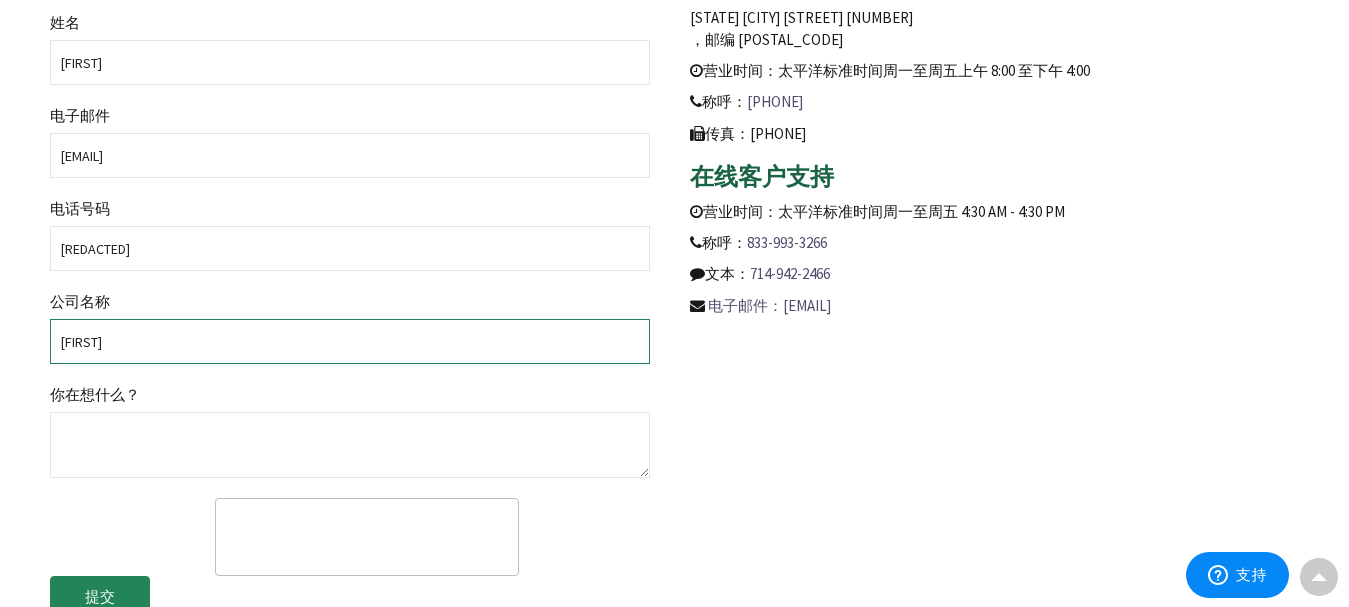 scroll, scrollTop: 1057, scrollLeft: 0, axis: vertical 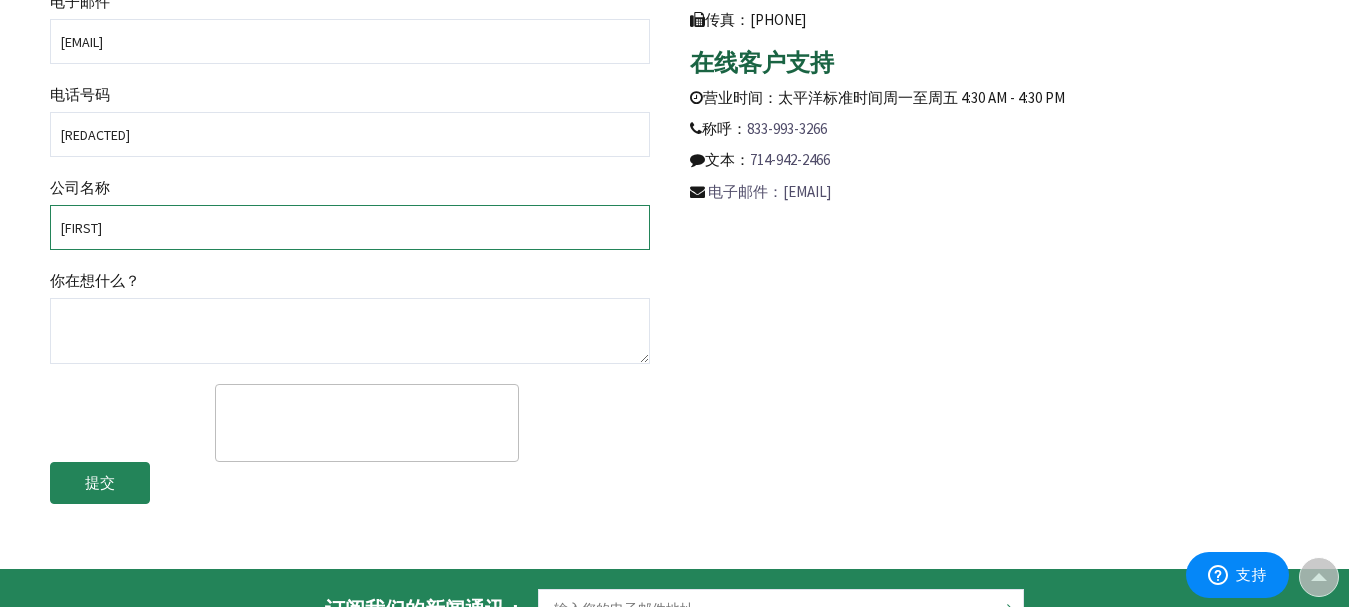 type on "[LAST]" 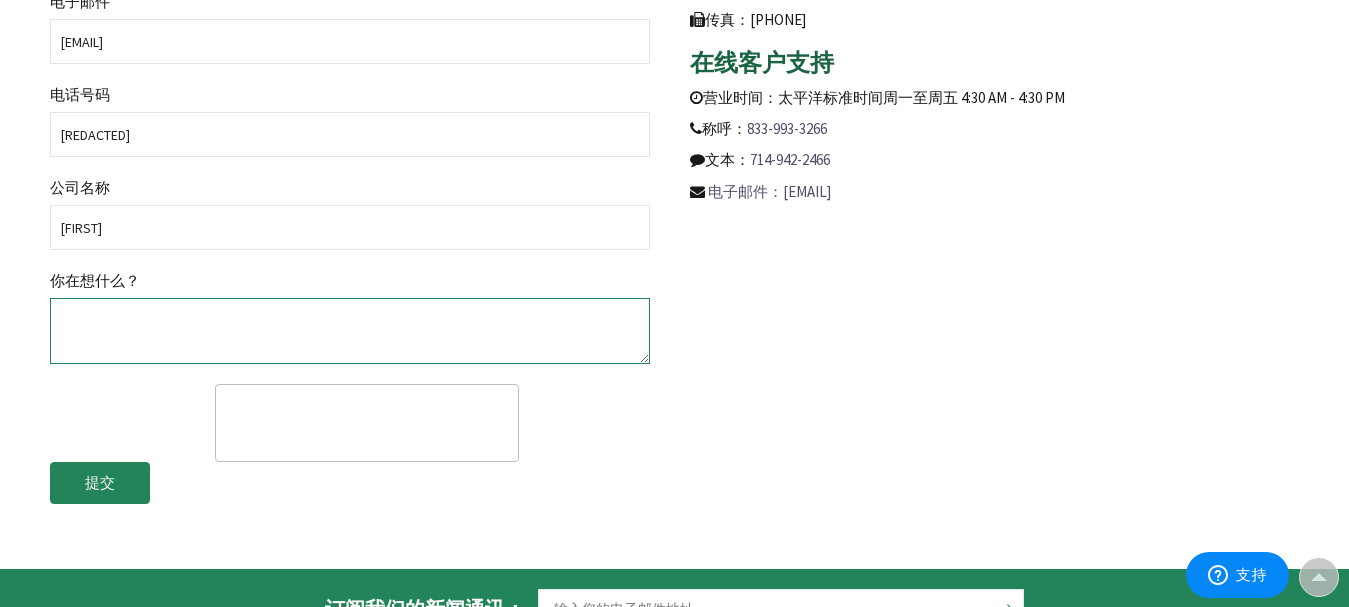 click on "你在想什么？" at bounding box center (350, 331) 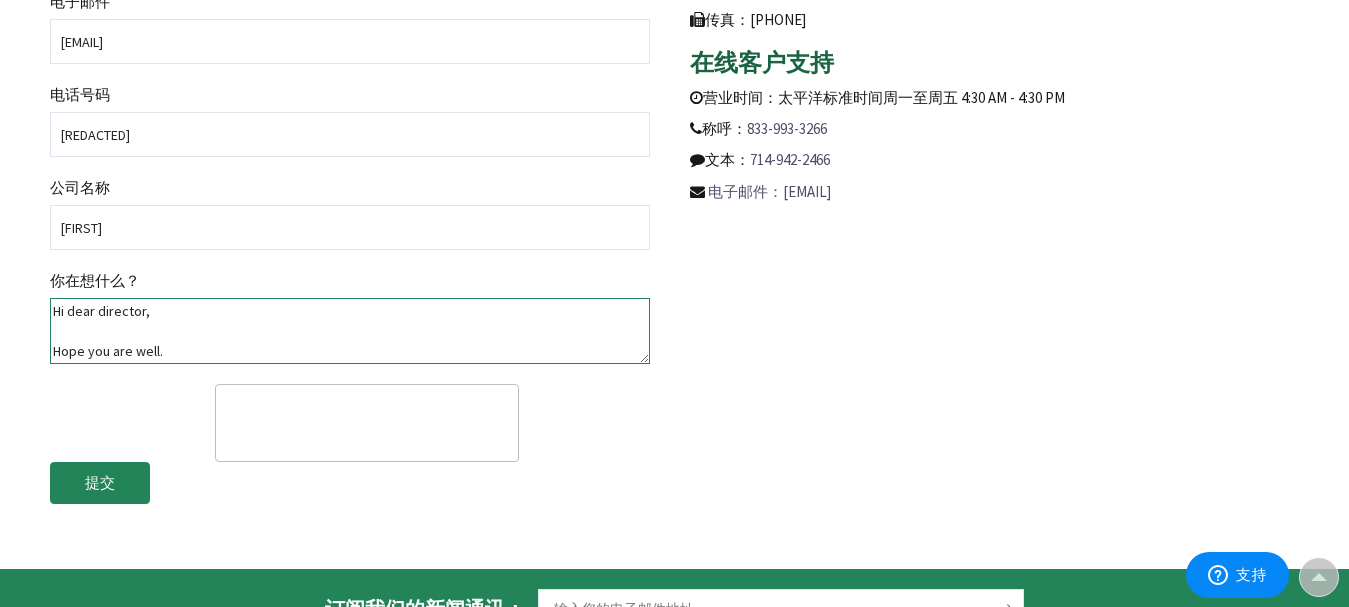 scroll, scrollTop: 178, scrollLeft: 0, axis: vertical 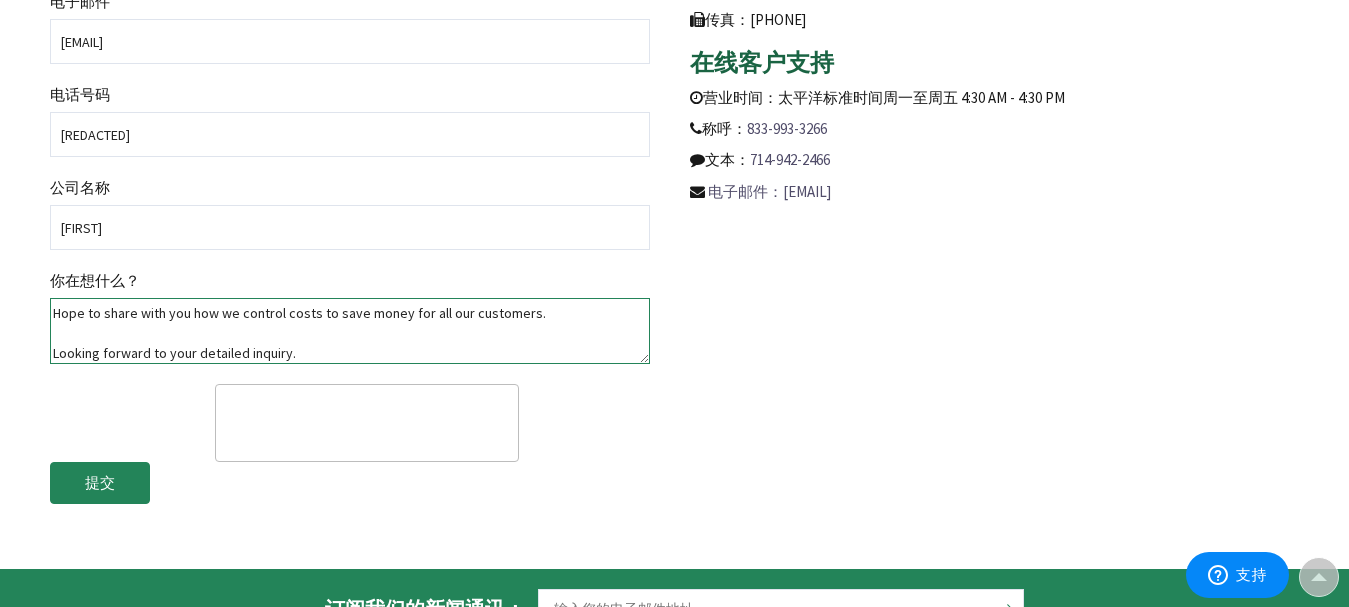 type on "Hi dear director,
Hope you are well.
We specialize in manufacturing and exporting Strut Channels since 1998.
Our customers trust us because we strictly implement BS6946:1988 standard quality inspection to ensure sufficient size and thickness of products.
Hope to share with you how we control costs to save money for all our customers.
Looking forward to your detailed inquiry." 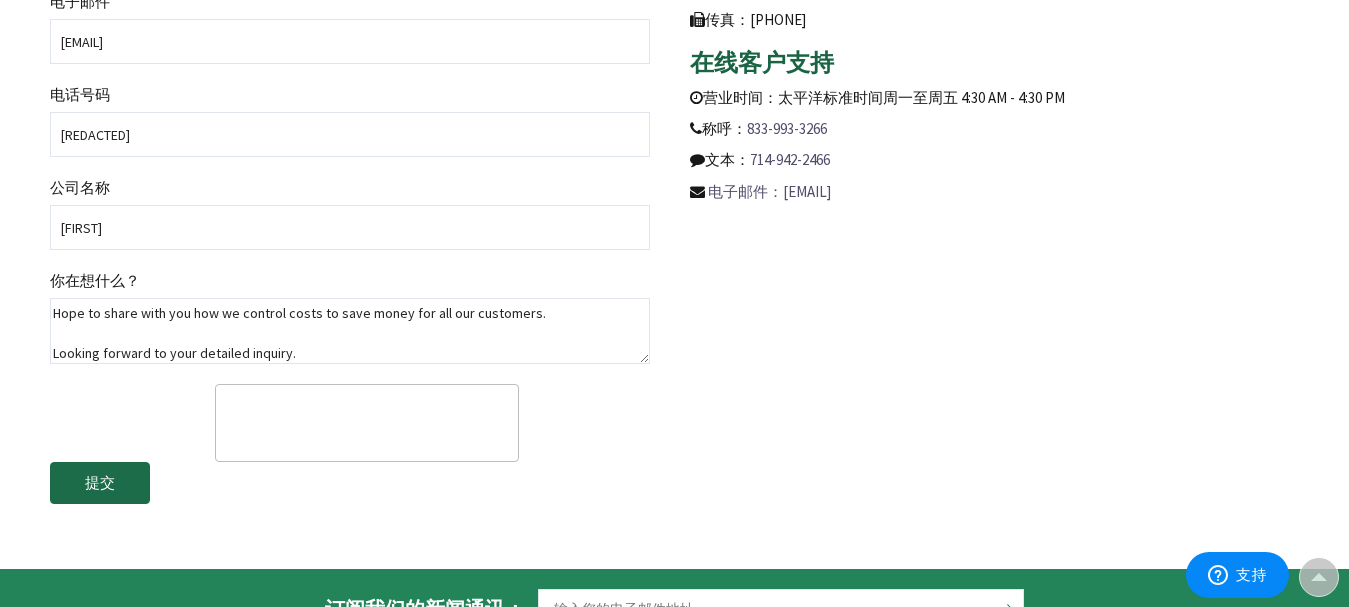 click on "提交" at bounding box center [100, 483] 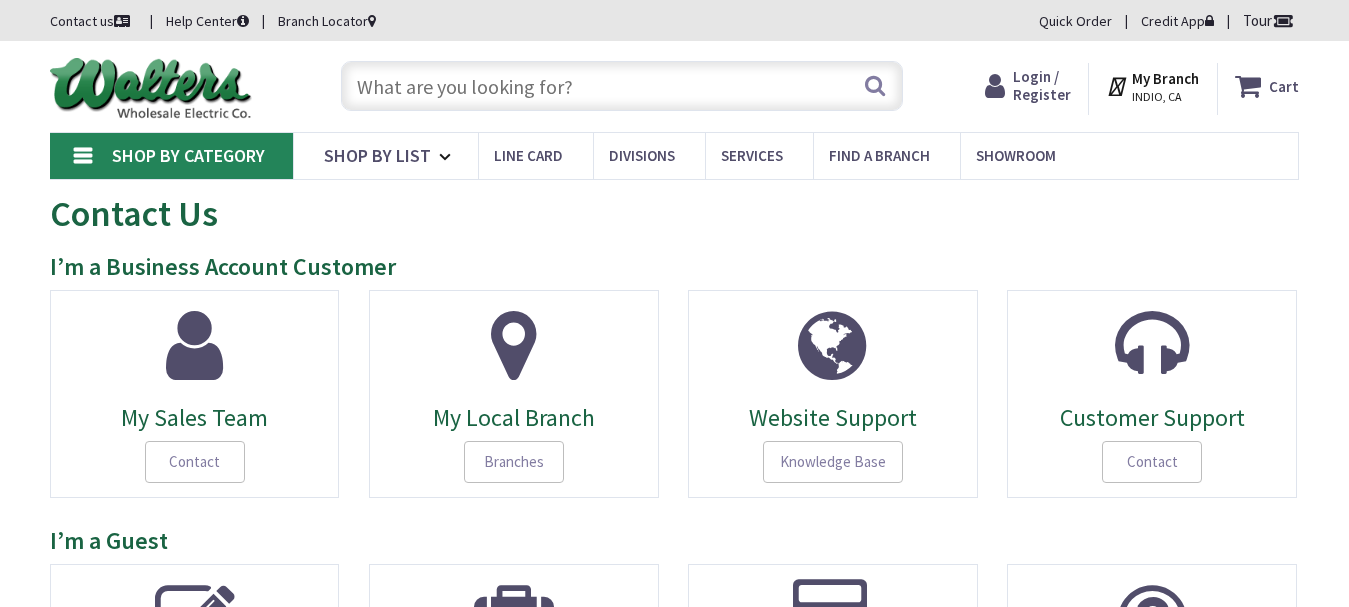 scroll, scrollTop: 0, scrollLeft: 0, axis: both 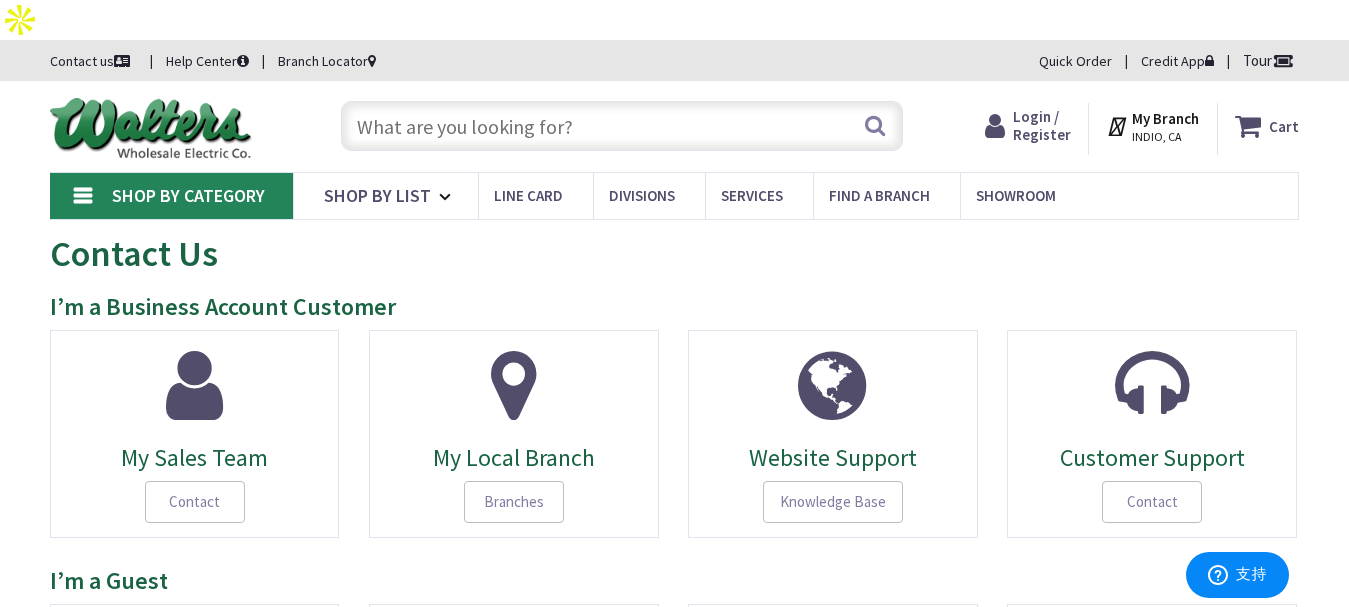 click on "Contact Us" at bounding box center (674, 256) 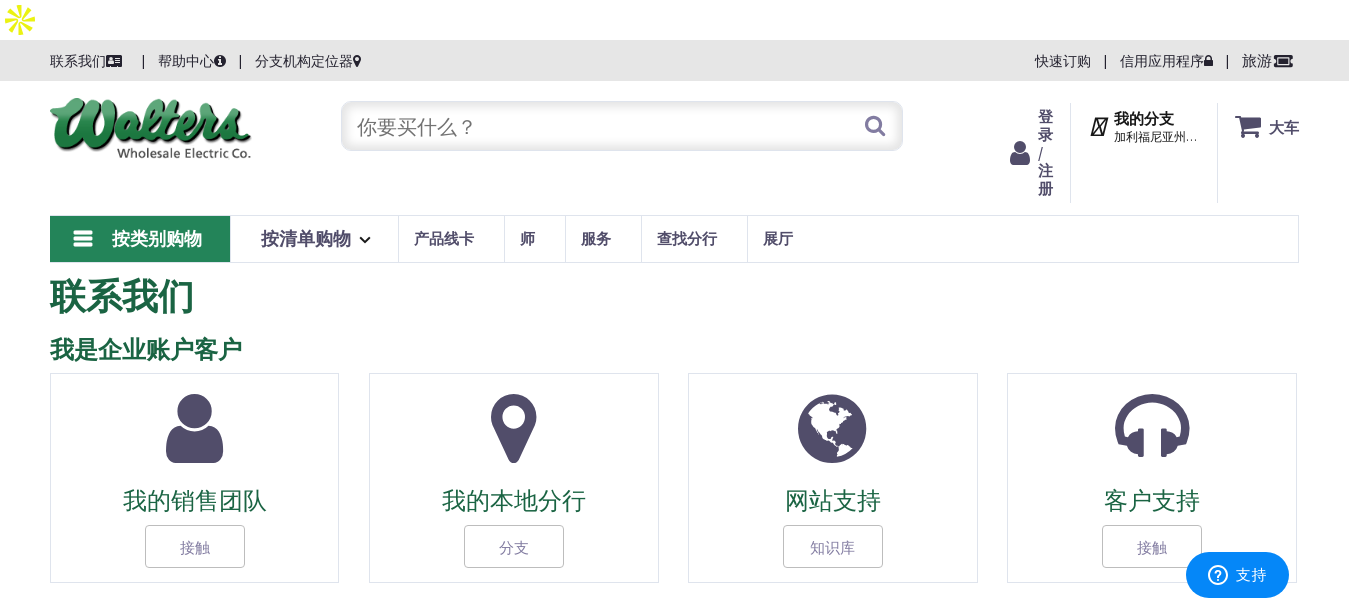 click on "联系我们" at bounding box center (674, 299) 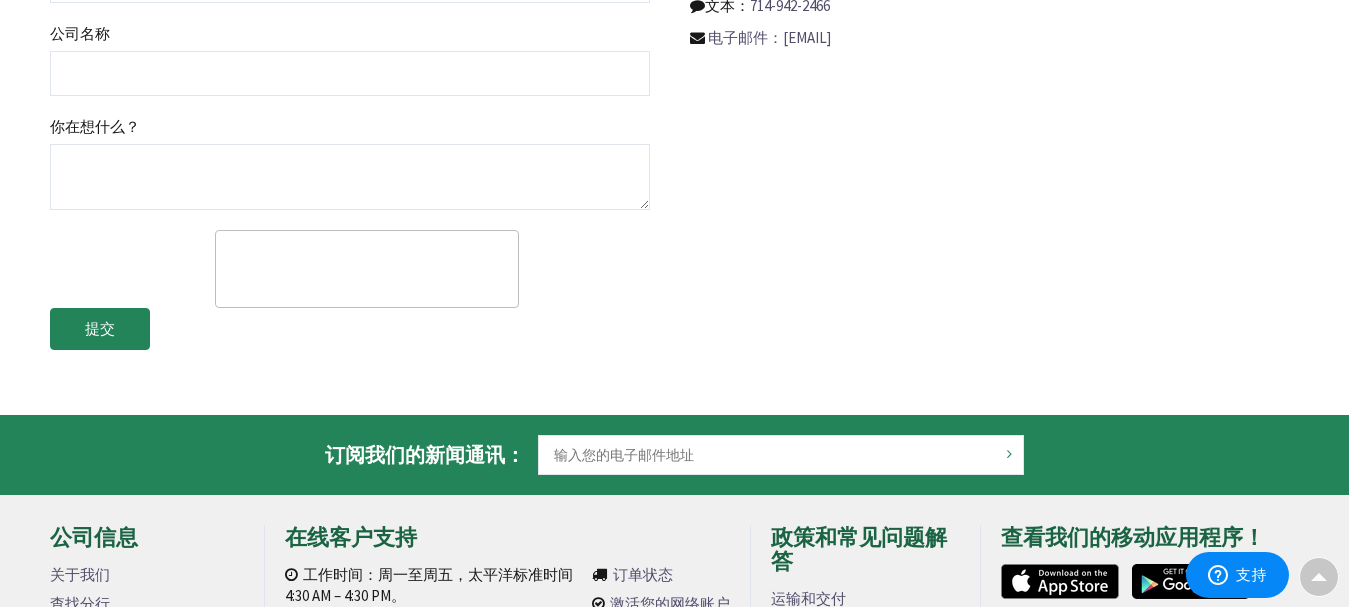 scroll, scrollTop: 1500, scrollLeft: 0, axis: vertical 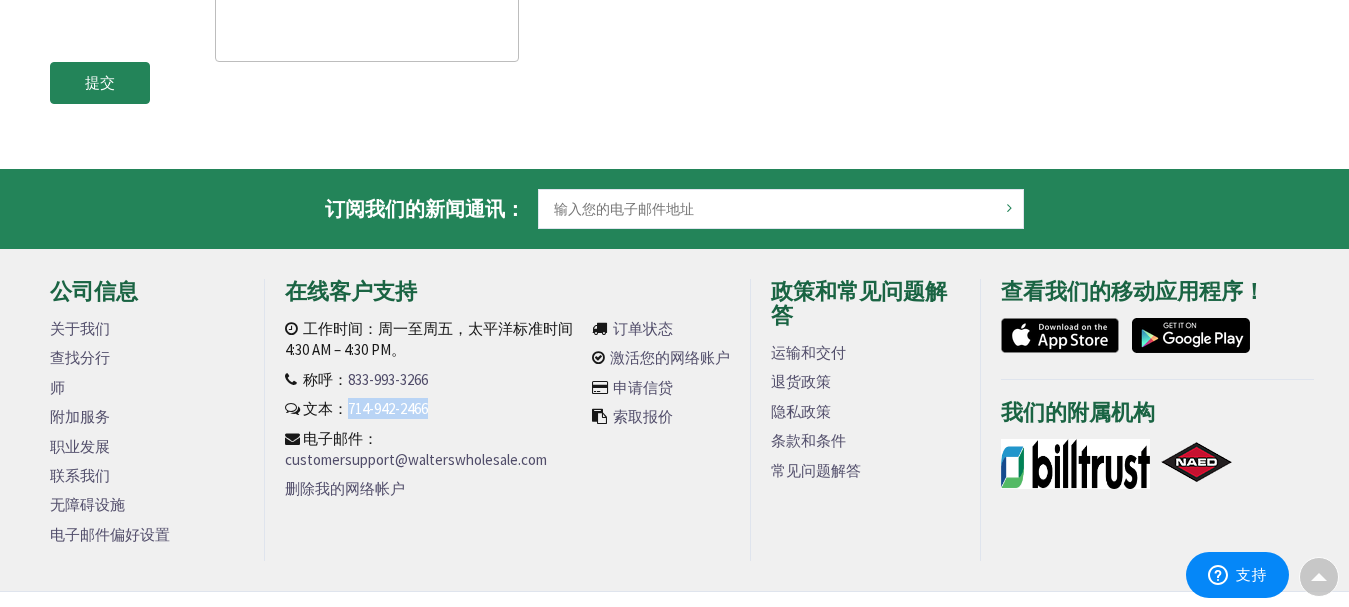 drag, startPoint x: 411, startPoint y: 372, endPoint x: 351, endPoint y: 375, distance: 60.074955 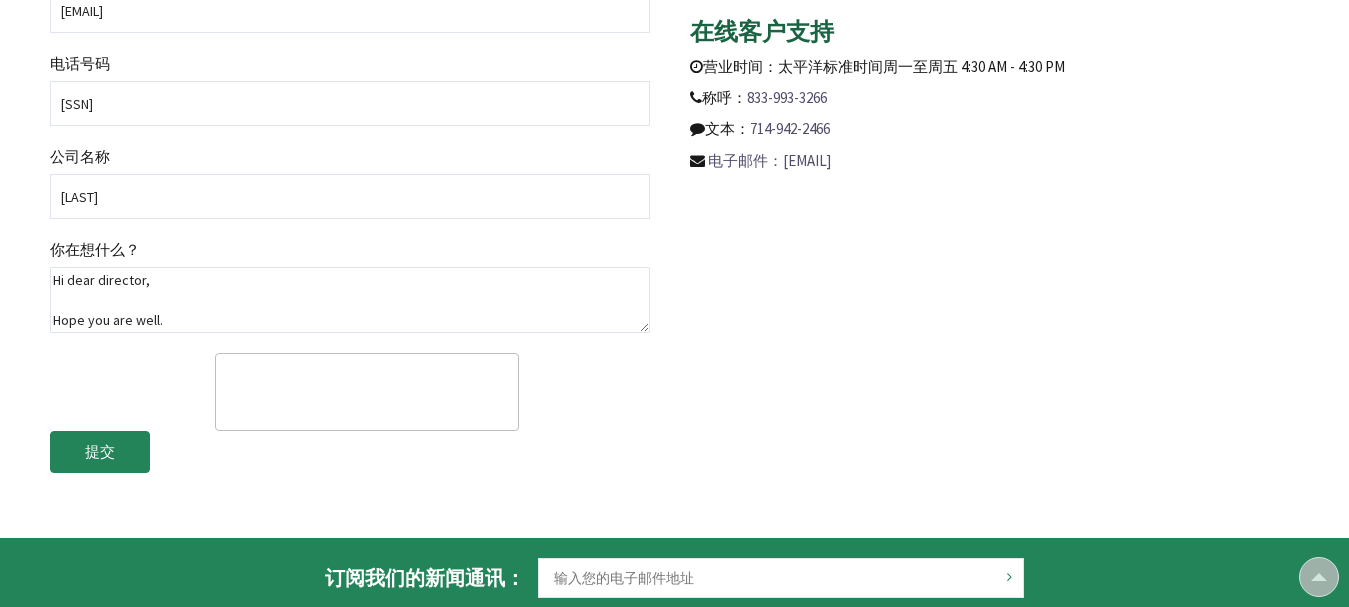 scroll, scrollTop: 1168, scrollLeft: 0, axis: vertical 